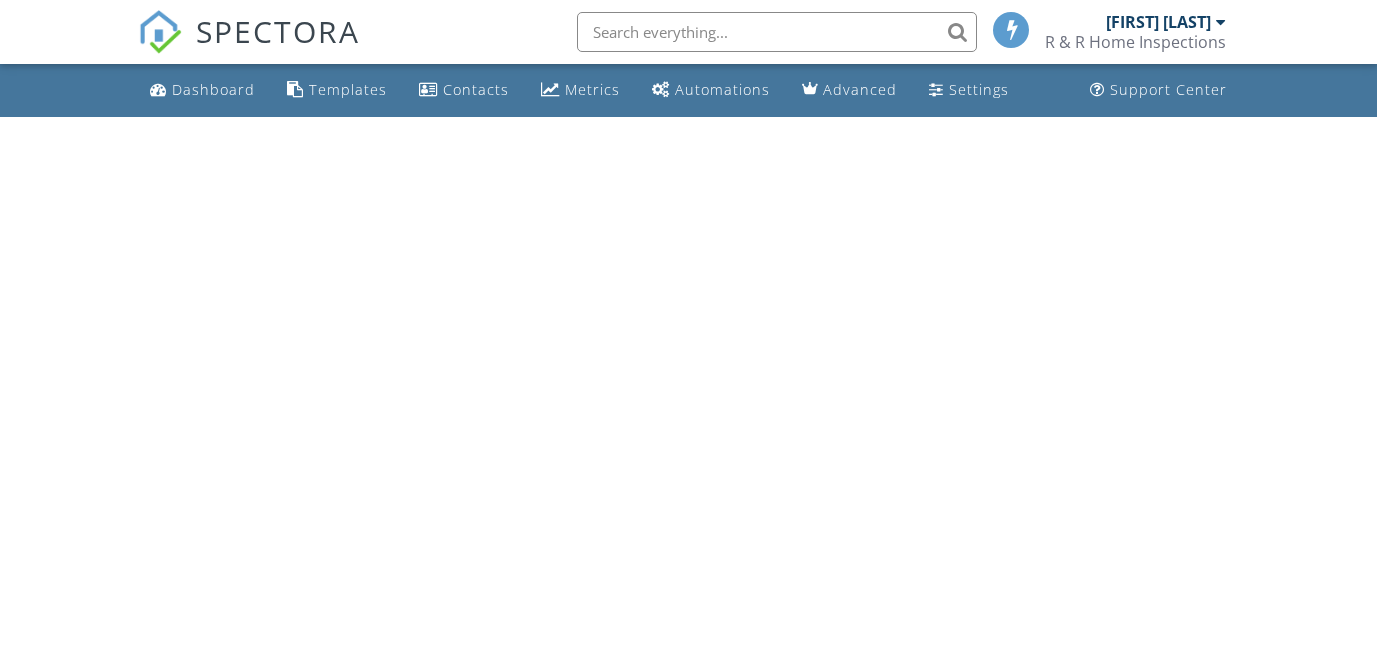 scroll, scrollTop: 0, scrollLeft: 0, axis: both 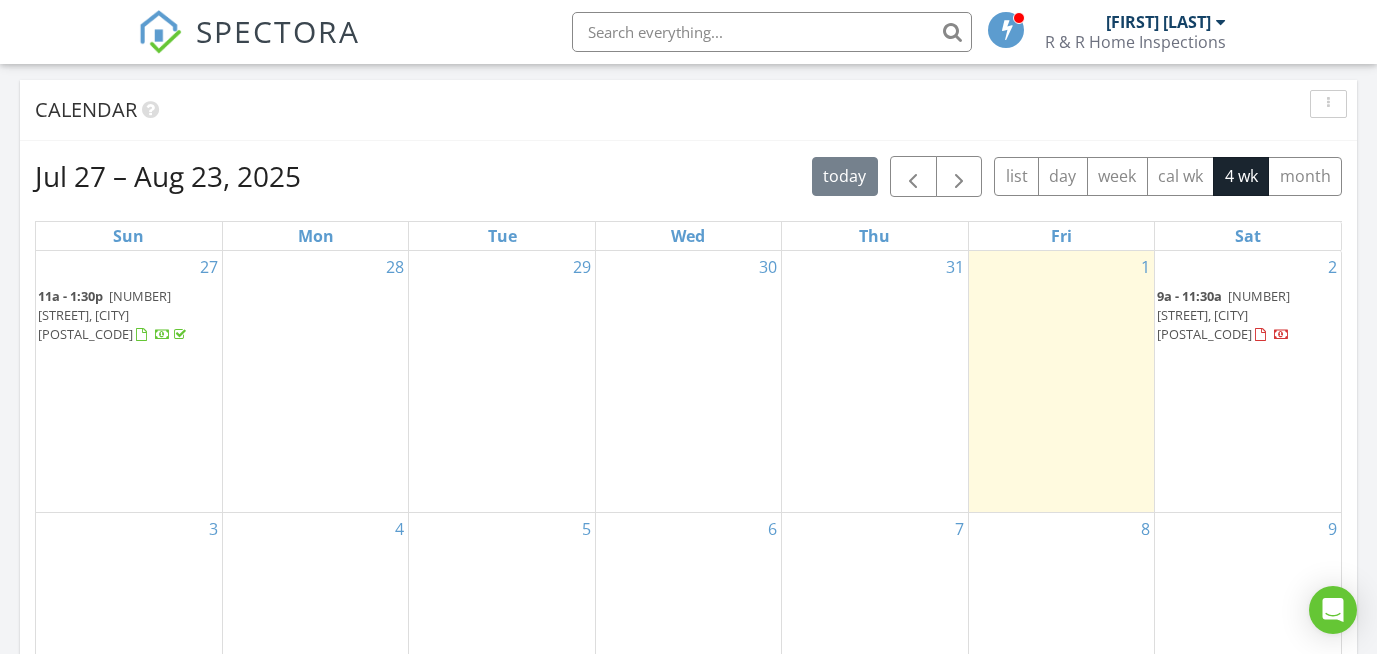 click on "9a - 11:30a" at bounding box center (1189, 296) 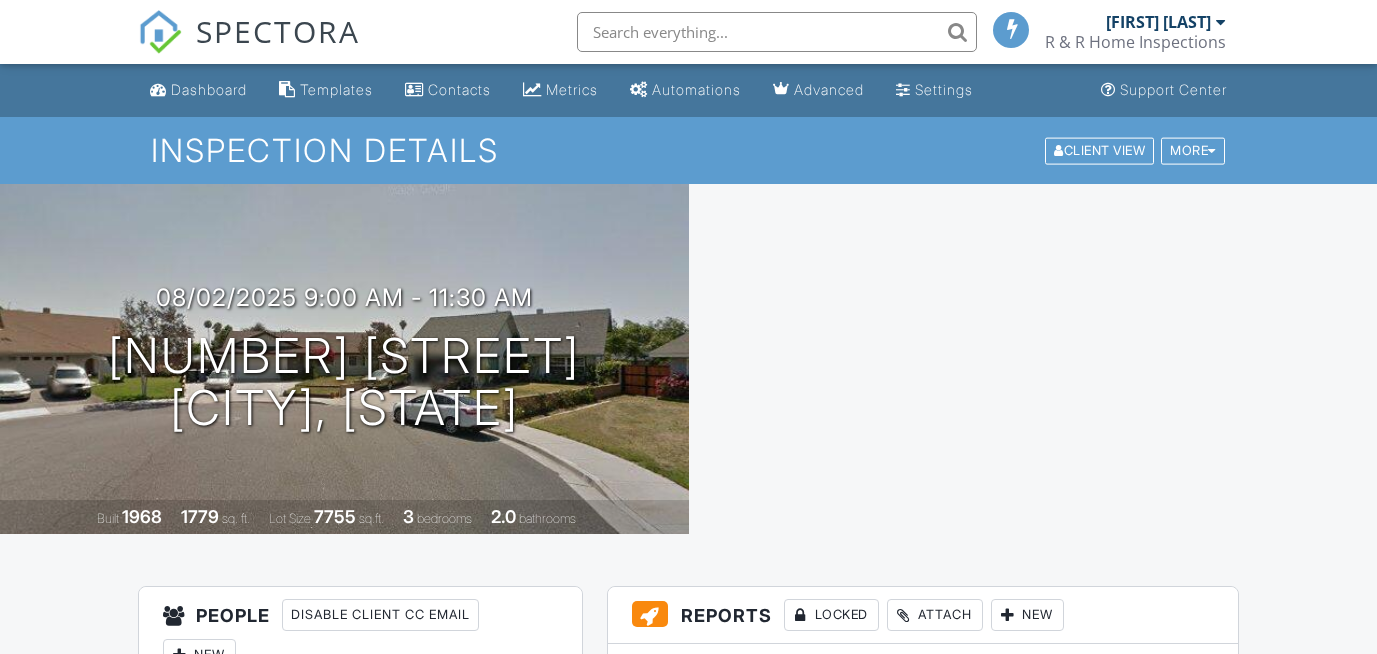 scroll, scrollTop: 261, scrollLeft: 0, axis: vertical 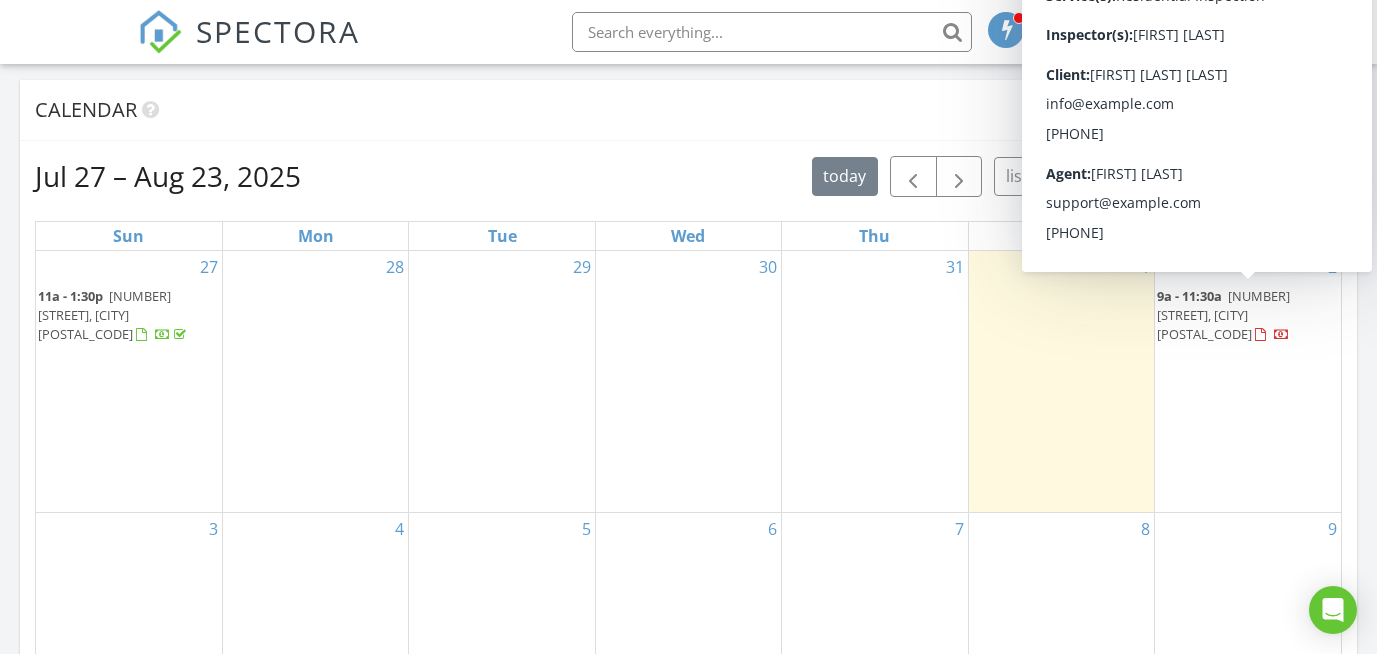 click on "[NUMBER] [STREET], [CITY] [POSTAL_CODE]" at bounding box center (1223, 315) 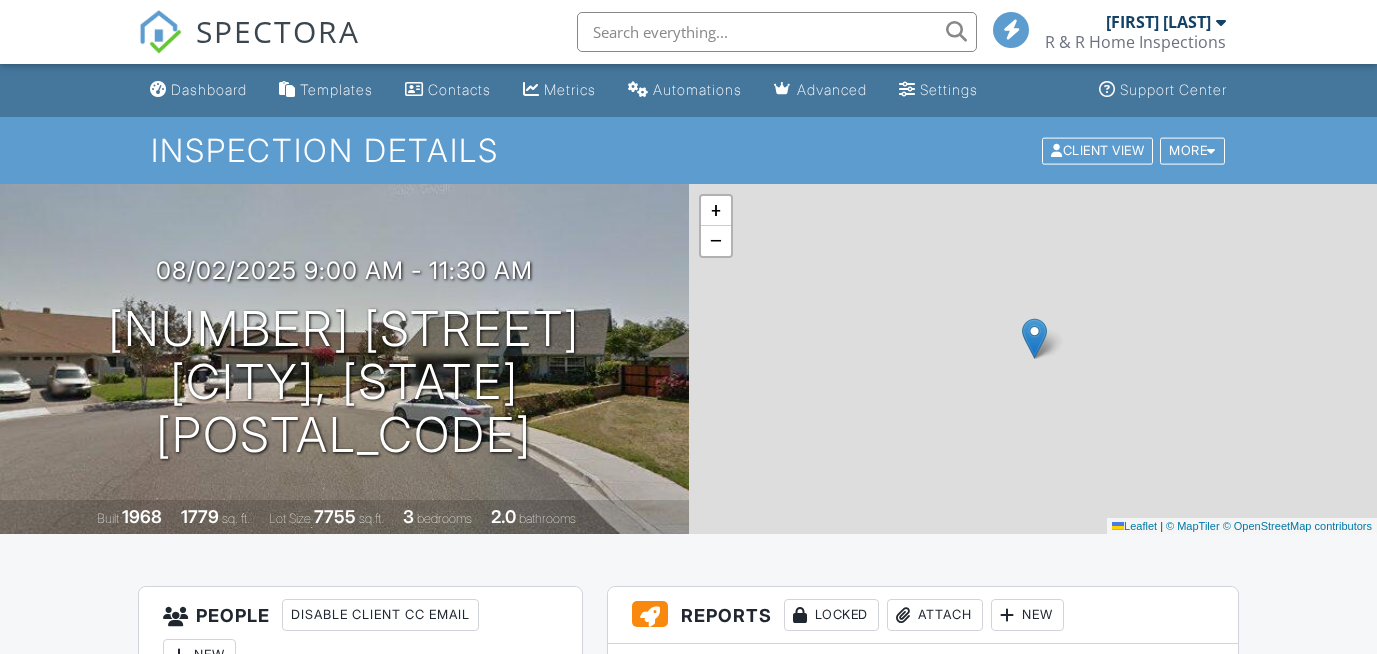 scroll, scrollTop: 0, scrollLeft: 0, axis: both 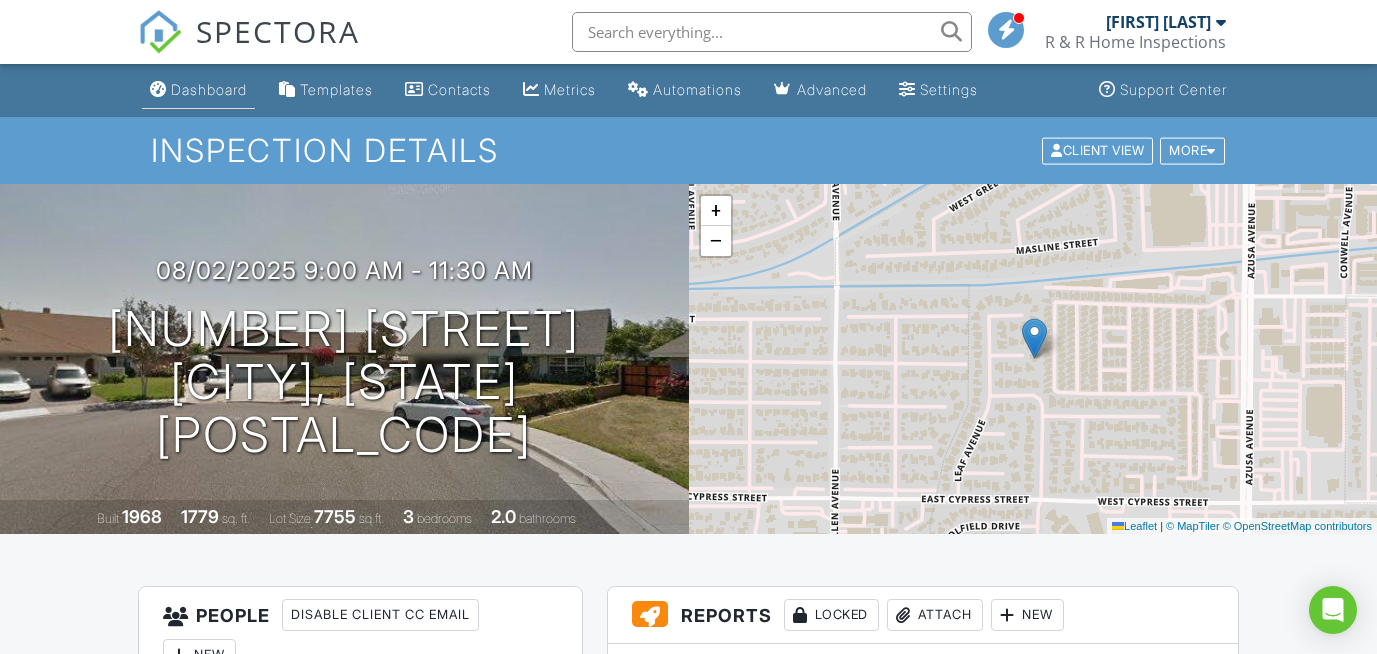 click on "Dashboard" at bounding box center [209, 89] 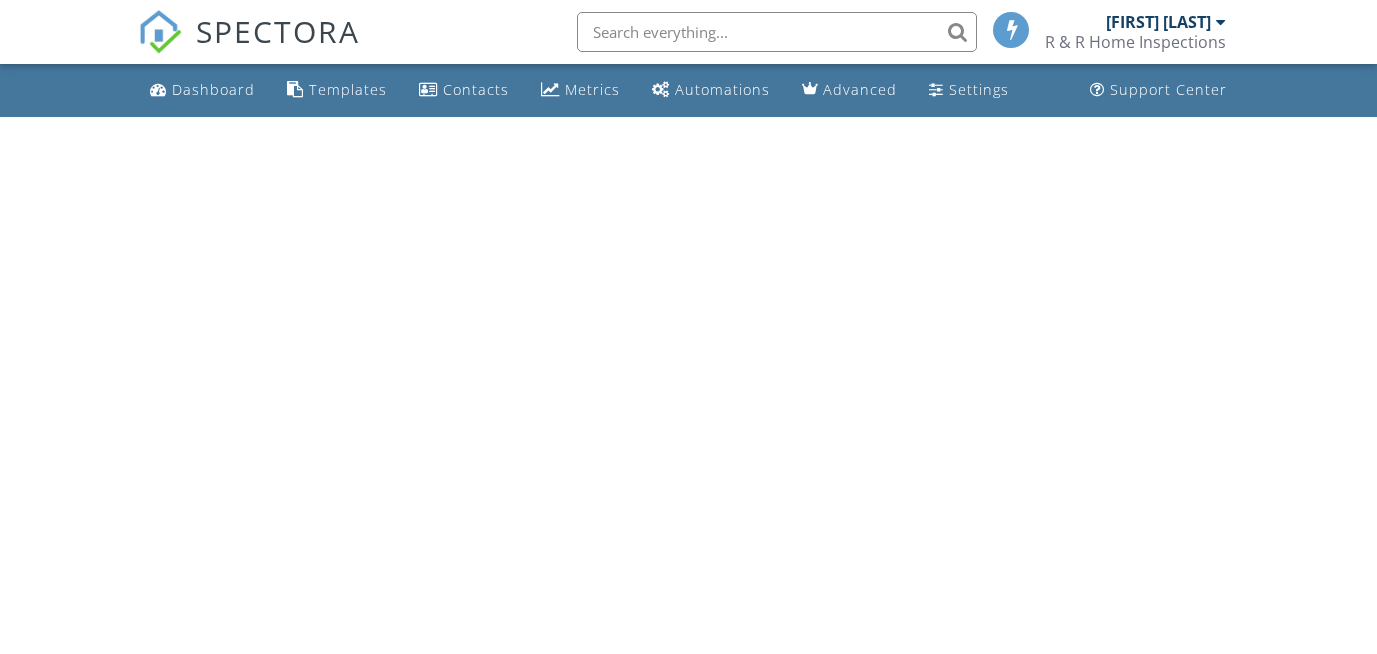 scroll, scrollTop: 0, scrollLeft: 0, axis: both 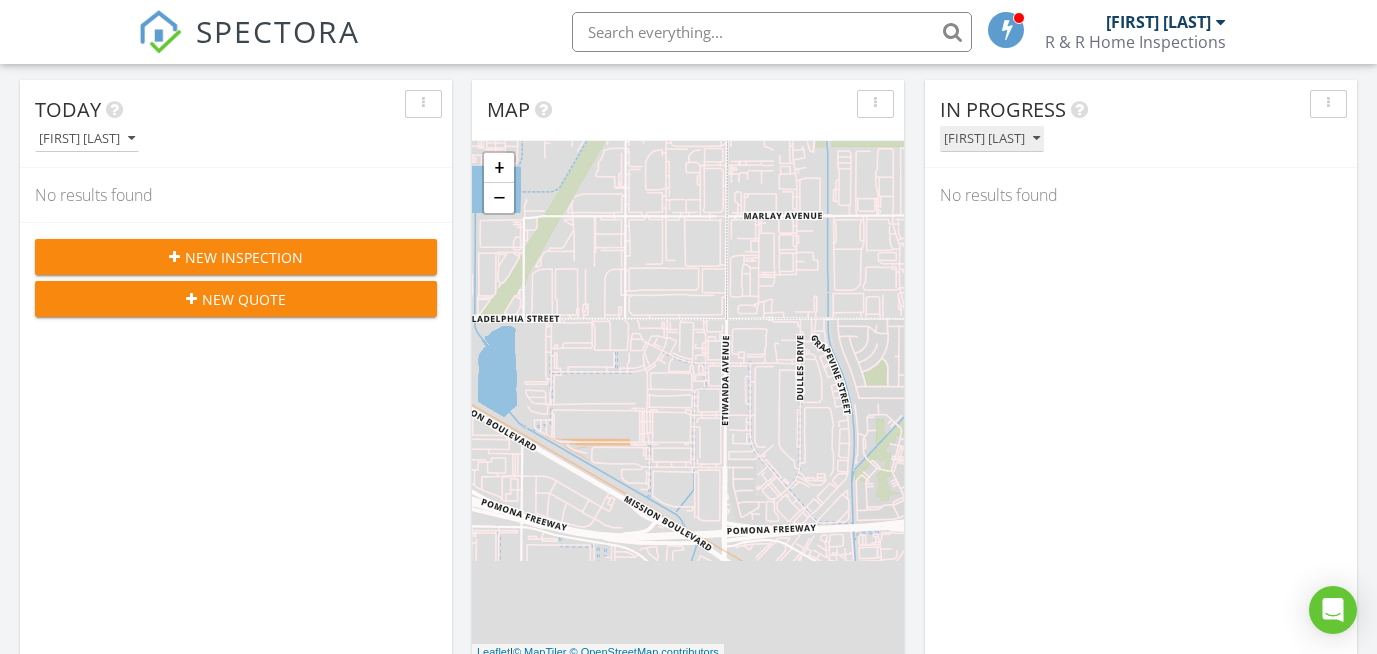 click at bounding box center [1036, 139] 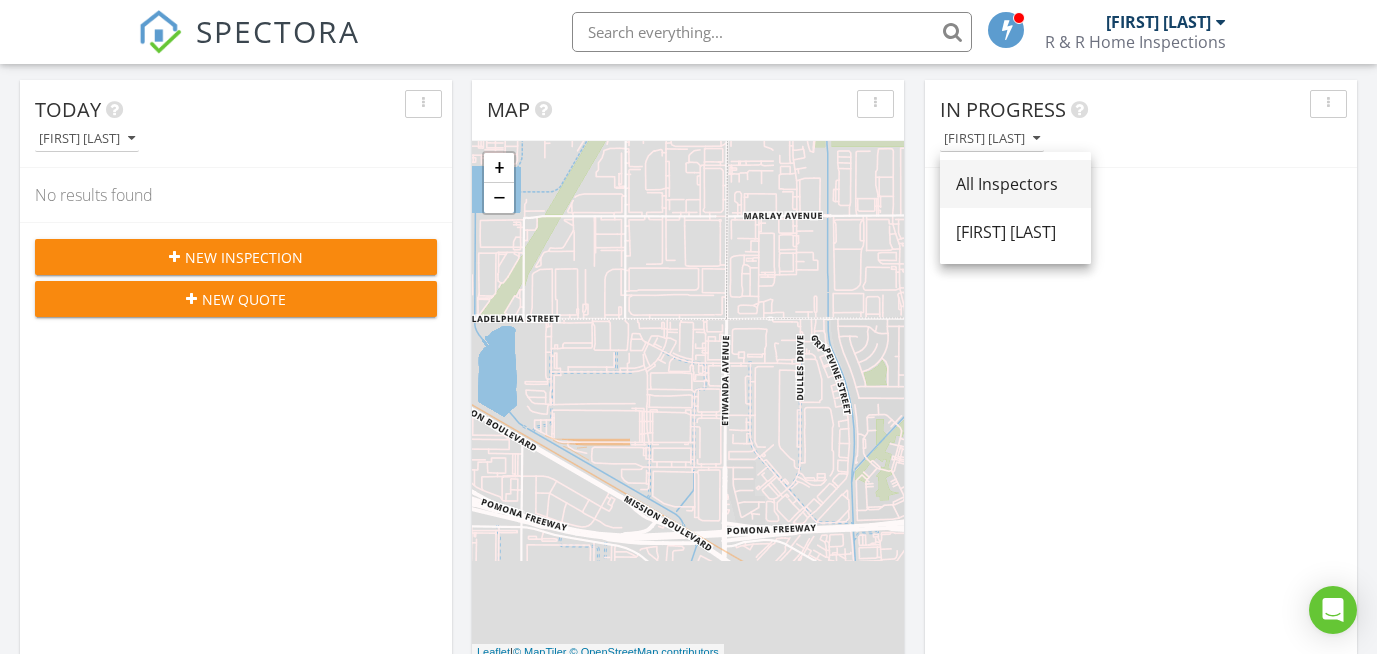 click on "All Inspectors" at bounding box center [1015, 184] 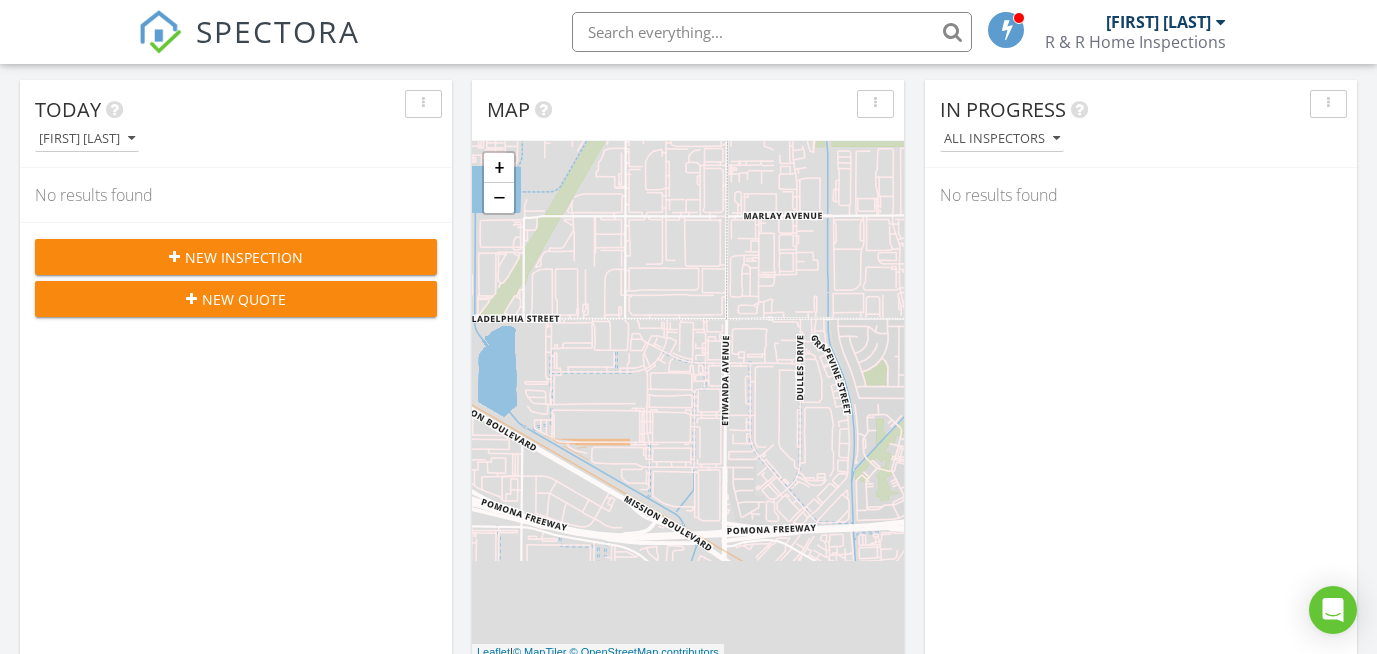 click on "[FIRST] [LAST]" at bounding box center (1166, 22) 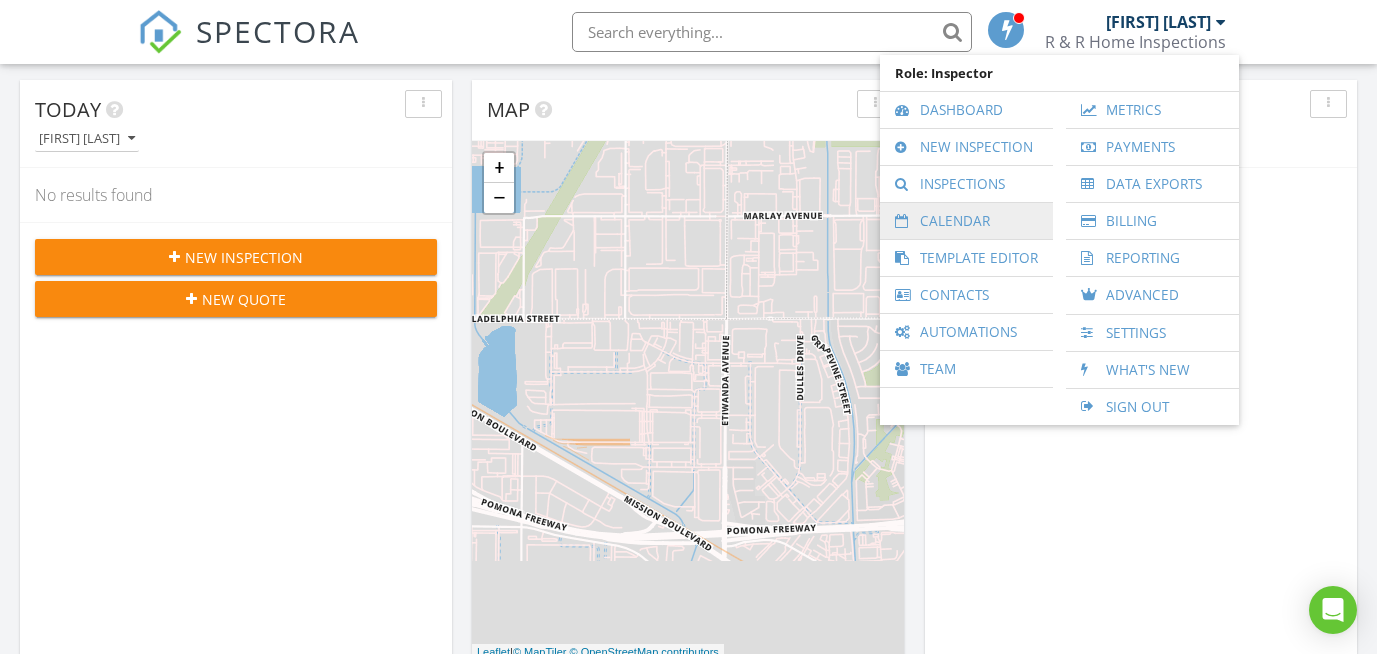 click on "Calendar" at bounding box center [966, 221] 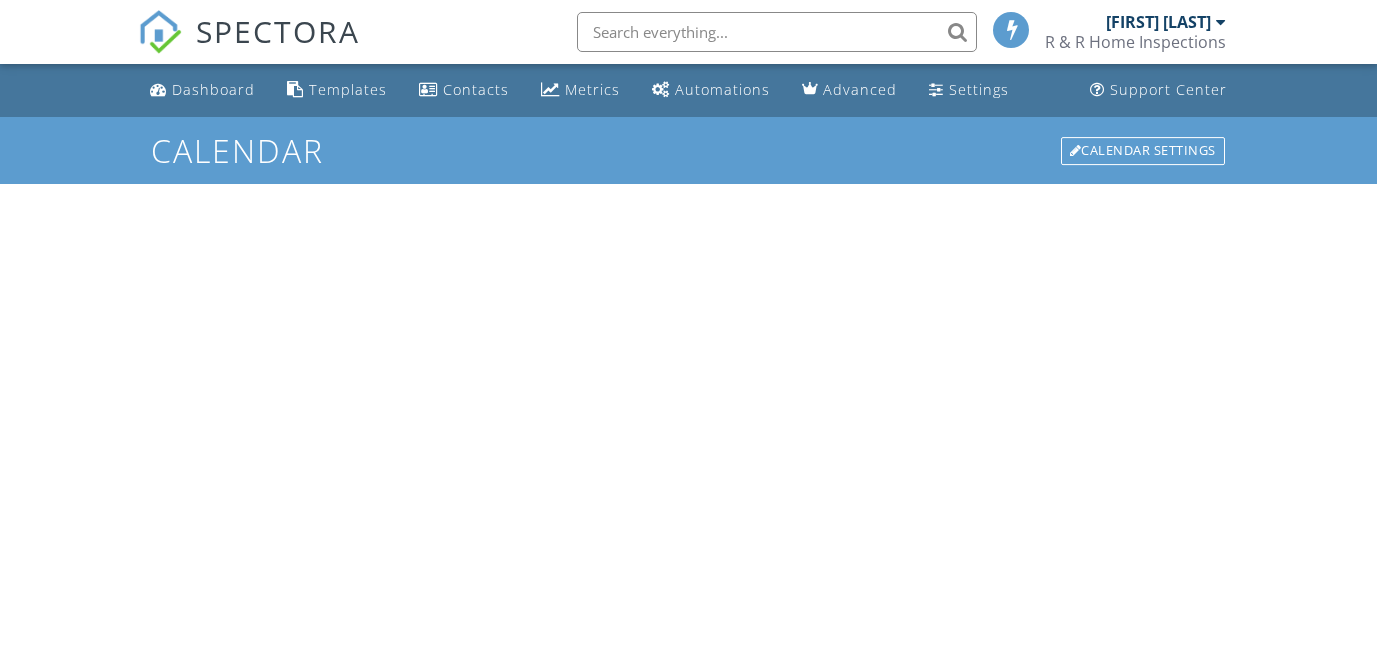 scroll, scrollTop: 0, scrollLeft: 0, axis: both 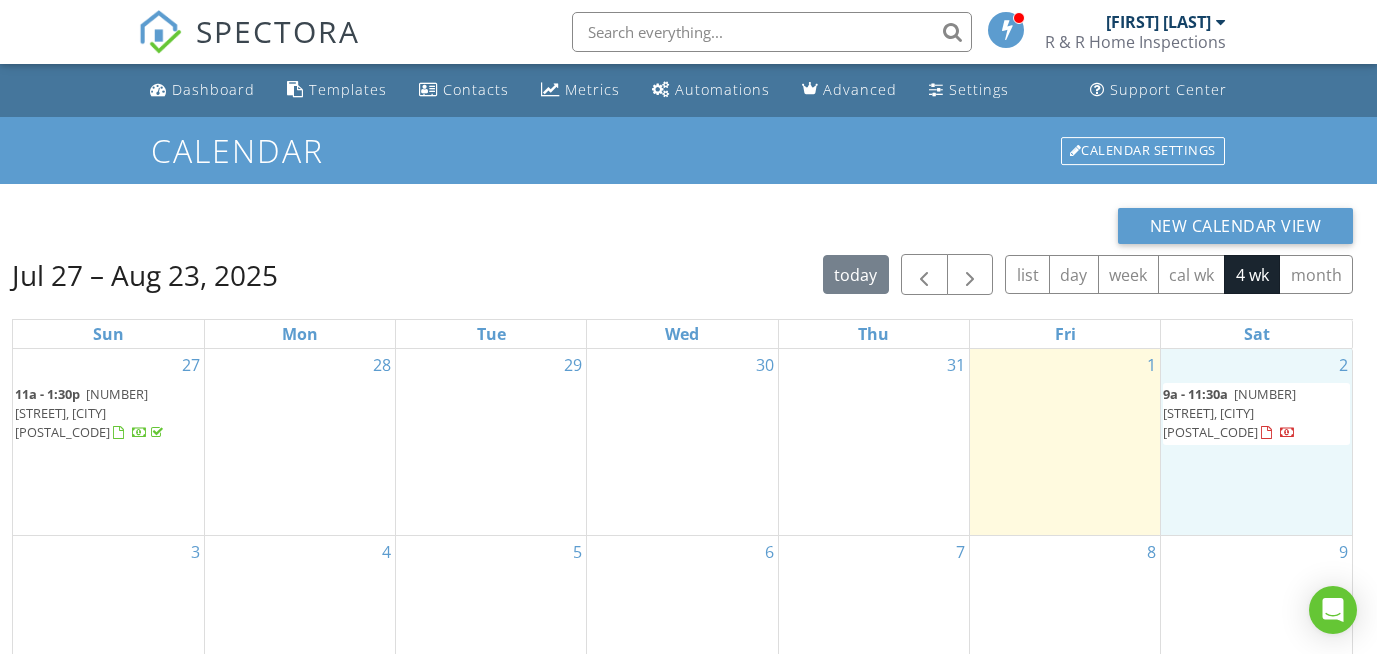 click on "2
9a - 11:30a
1106 W Bellbrook St, Covina 91722" at bounding box center [1256, 442] 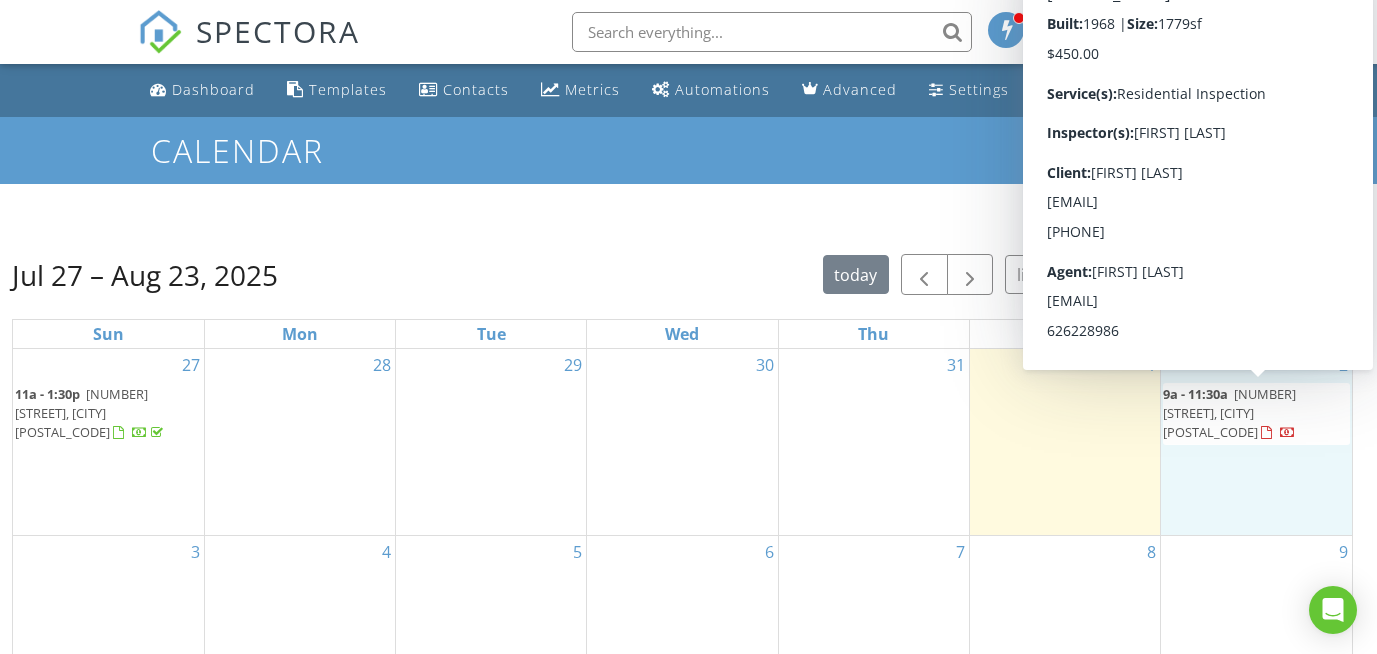 click on "1106 W Bellbrook St, Covina 91722" at bounding box center (1229, 413) 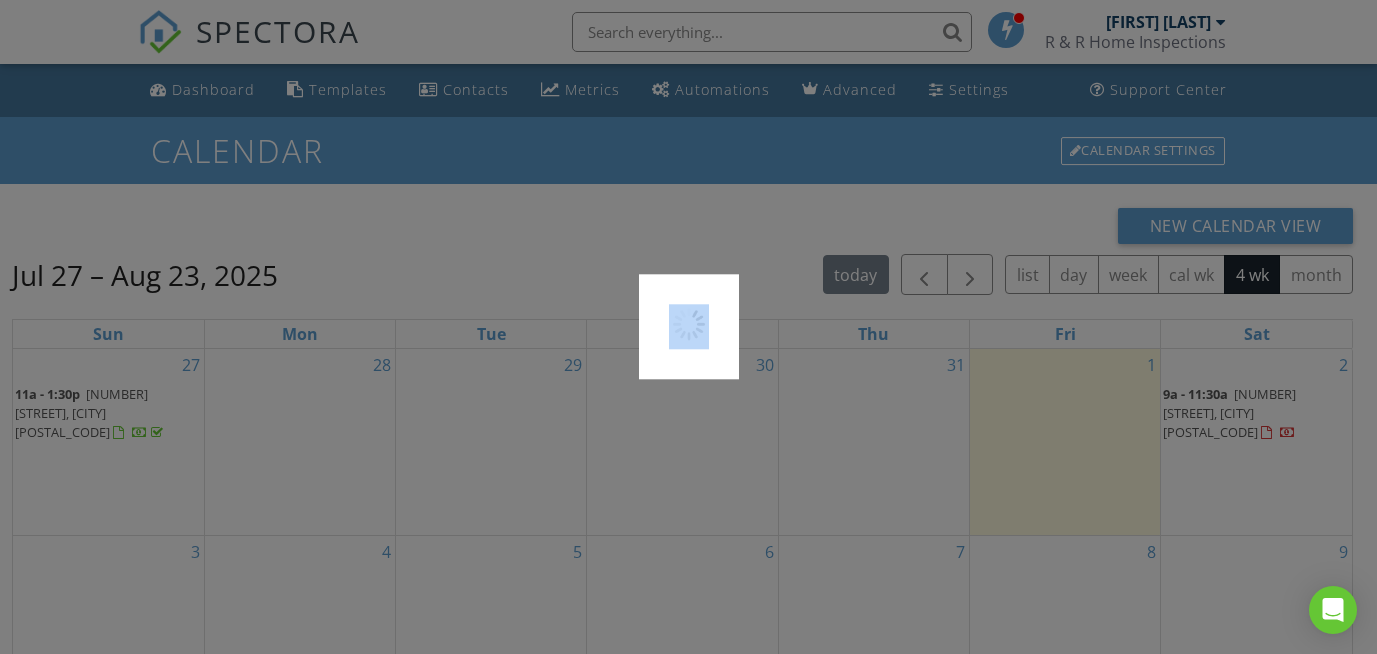 click at bounding box center (688, 327) 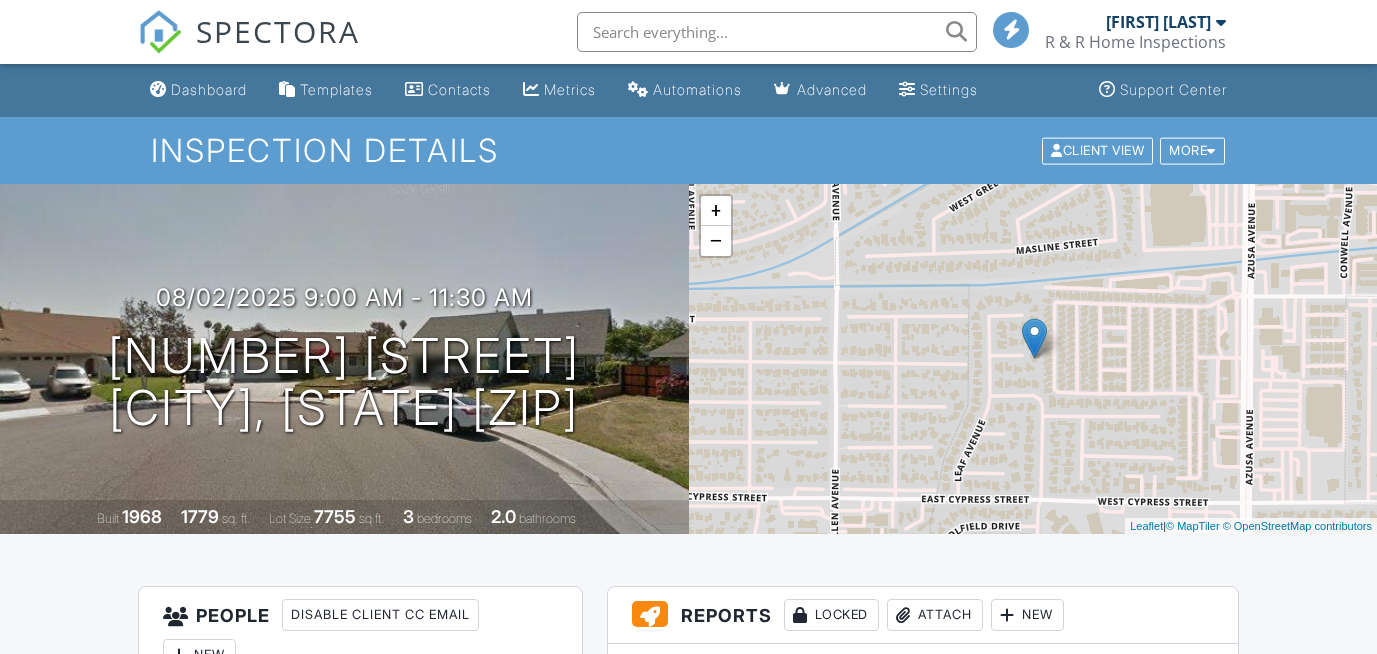 scroll, scrollTop: 100, scrollLeft: 0, axis: vertical 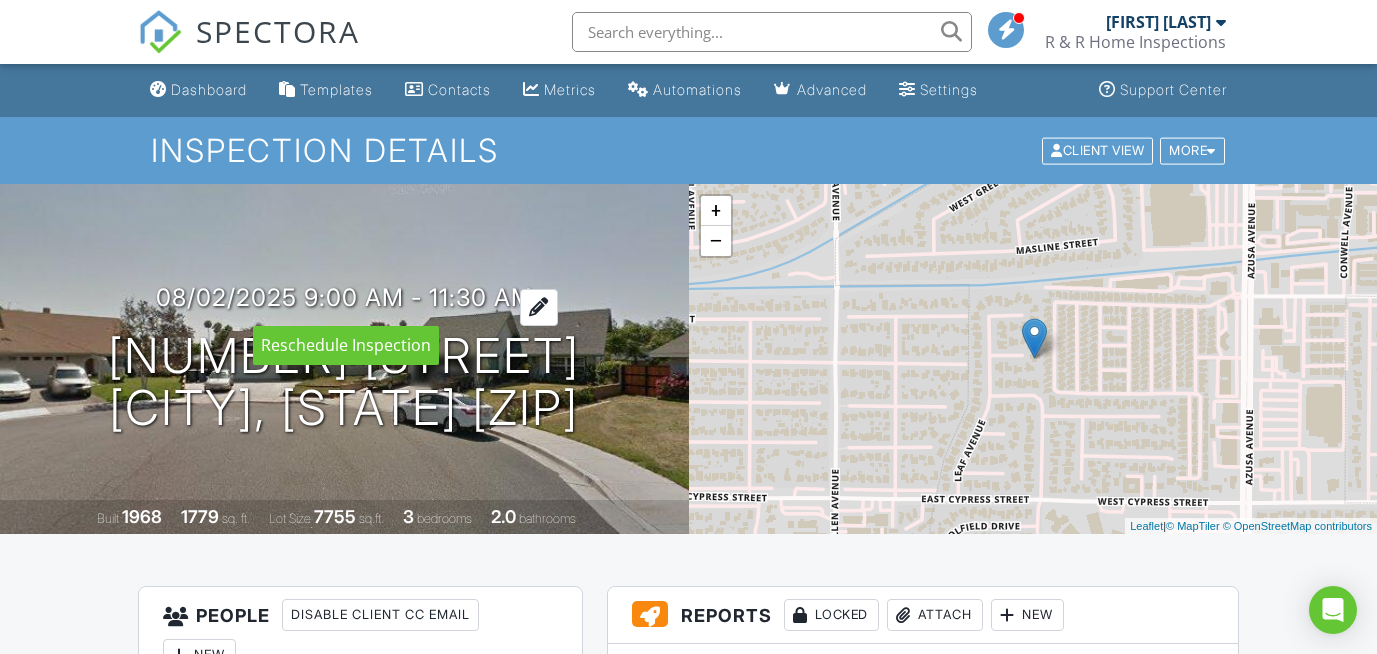 click on "08/02/2025  9:00 am
- 11:30 am" at bounding box center (344, 297) 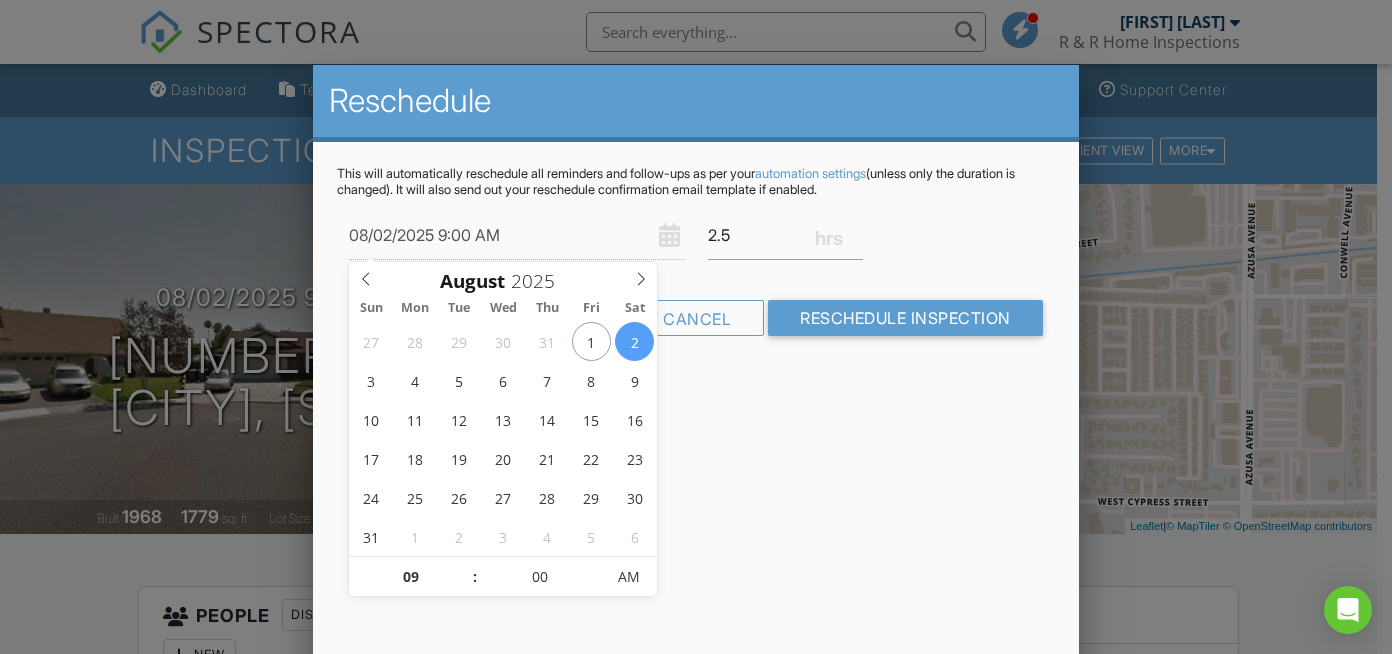 click on "08/02/2025 9:00 AM" at bounding box center [516, 235] 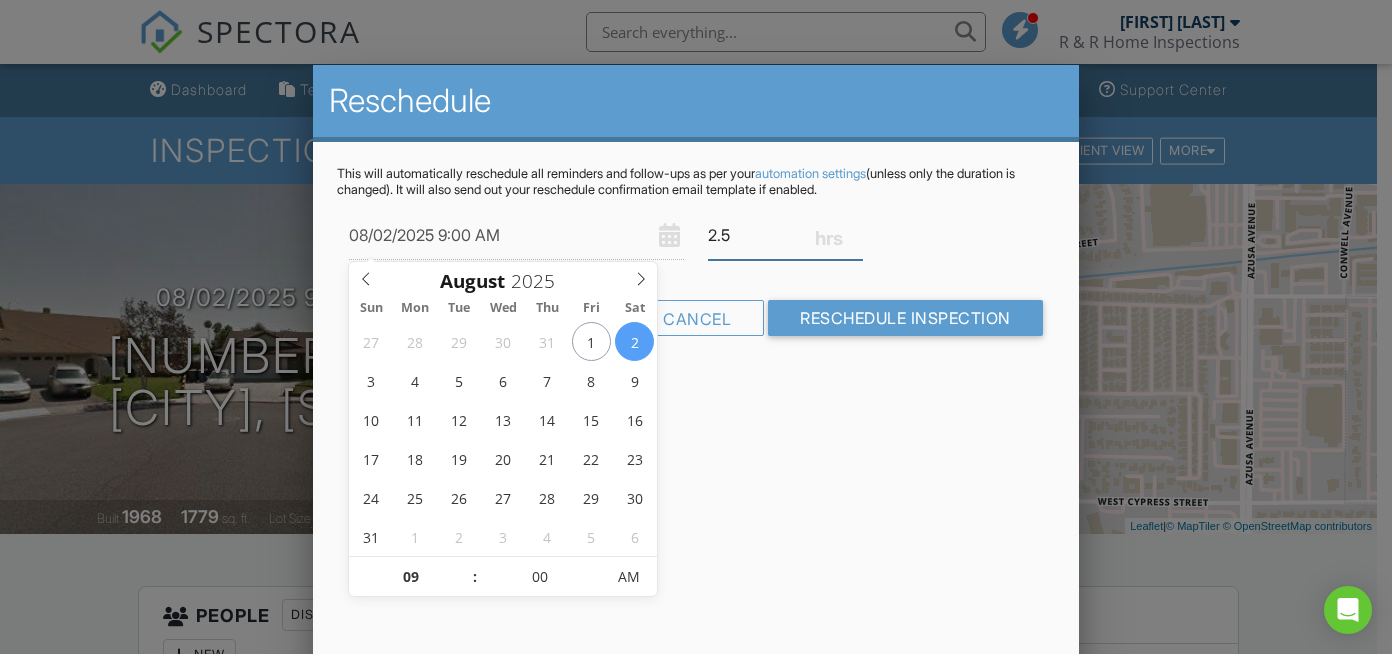 click on "2.5" at bounding box center (785, 235) 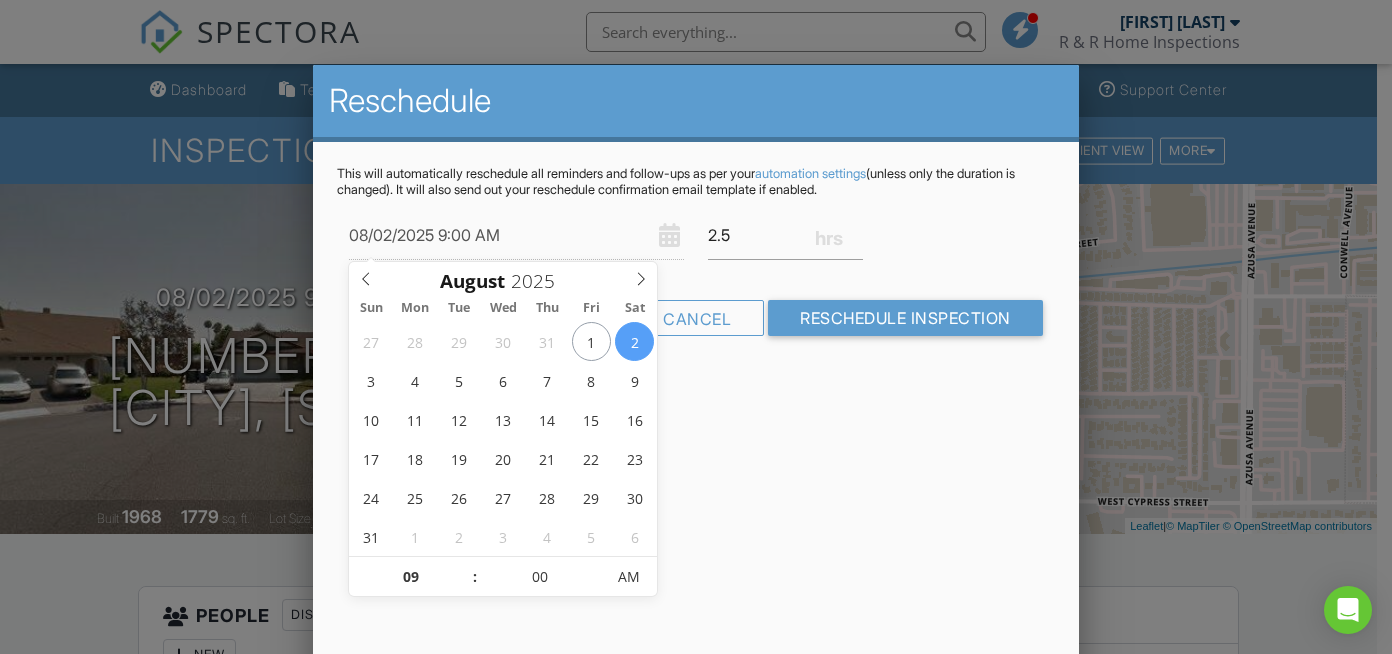 click on "08/02/2025 9:00 AM" at bounding box center [516, 235] 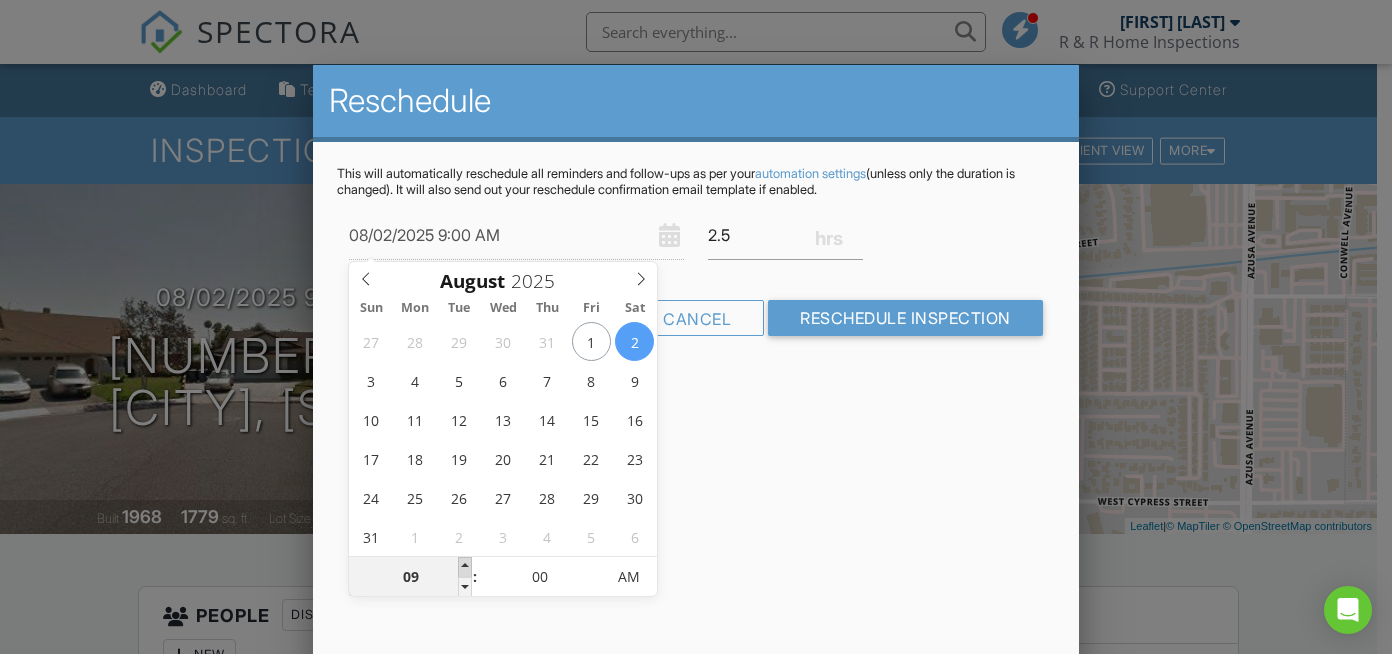type on "08/02/2025 10:00 AM" 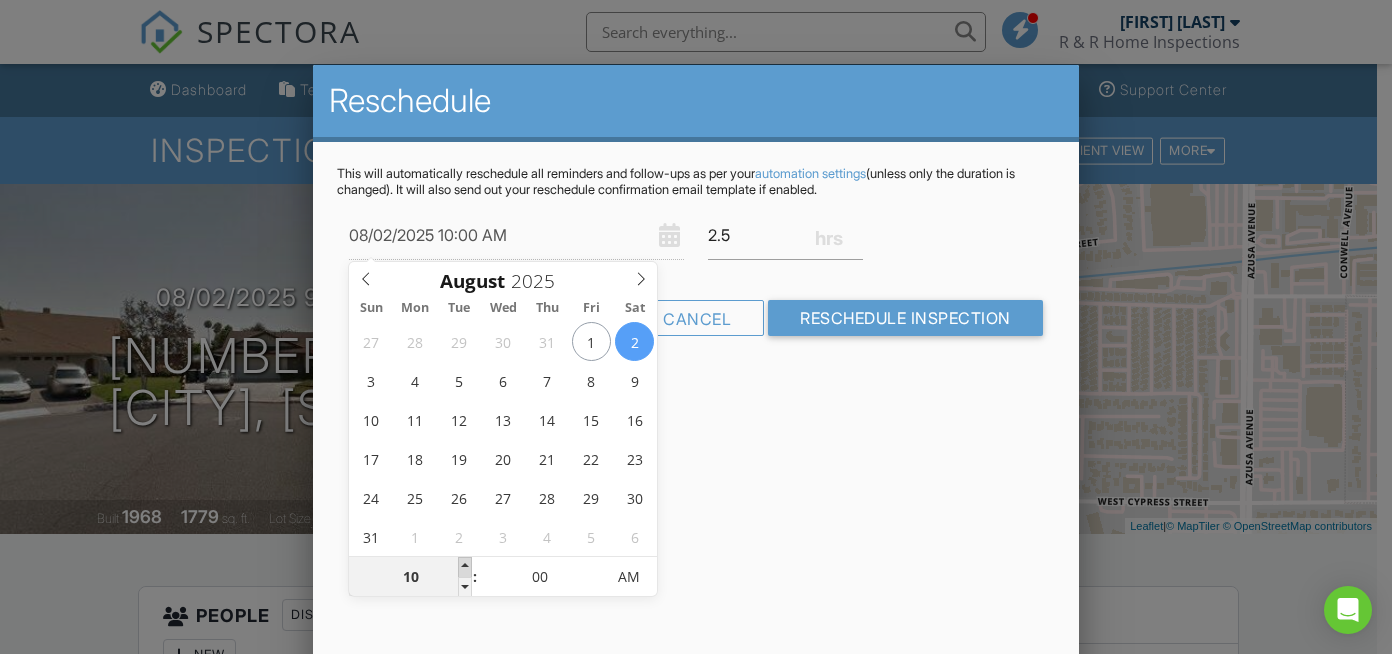 click at bounding box center [465, 567] 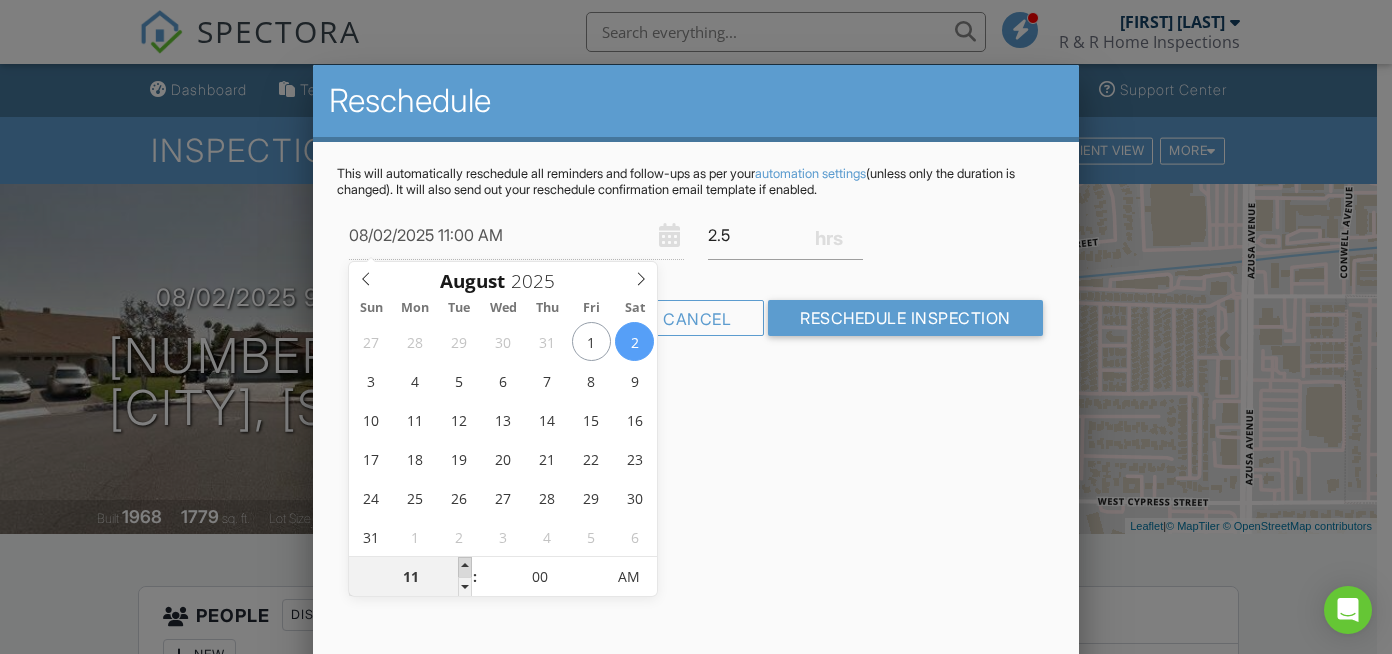 click at bounding box center [465, 567] 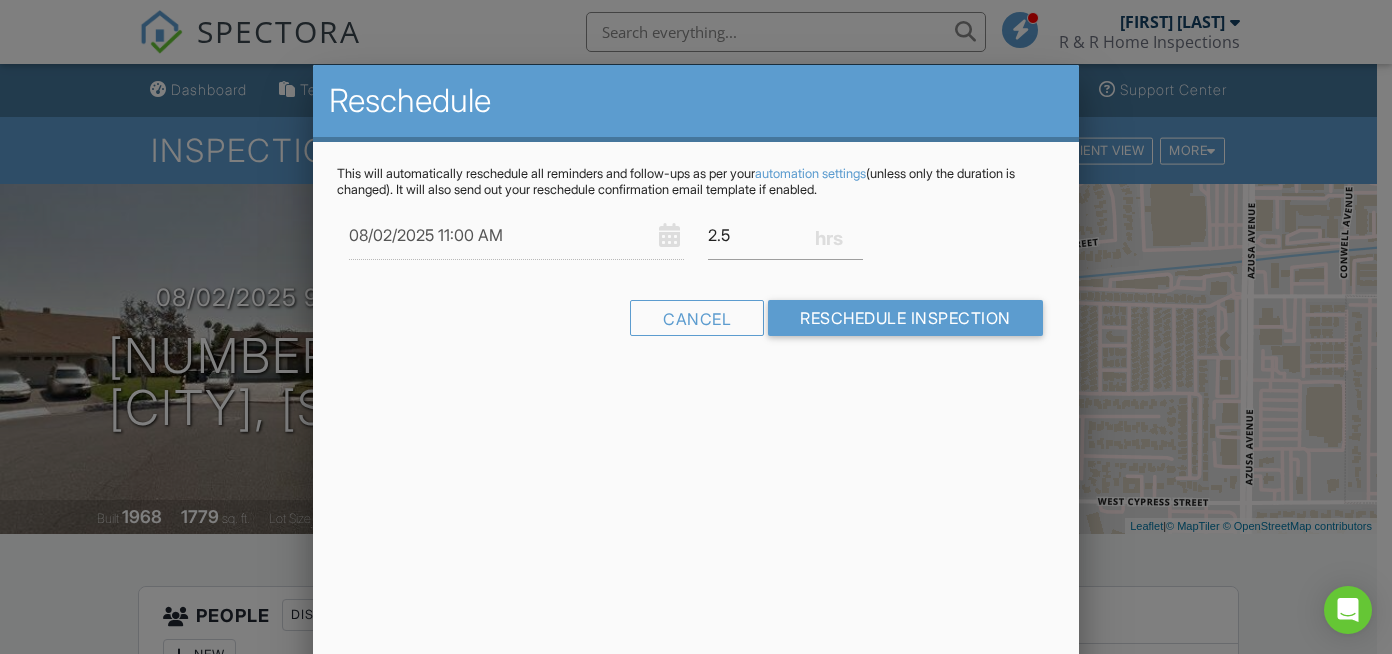 click on "Reschedule
This will automatically reschedule all reminders and follow-ups as per your  automation settings  (unless only the duration is changed). It will also send out your reschedule confirmation email template if enabled.
08/02/2025 11:00 AM
2.5
Warning: this date/time is in the past.
Cancel
Reschedule Inspection" at bounding box center [696, 415] 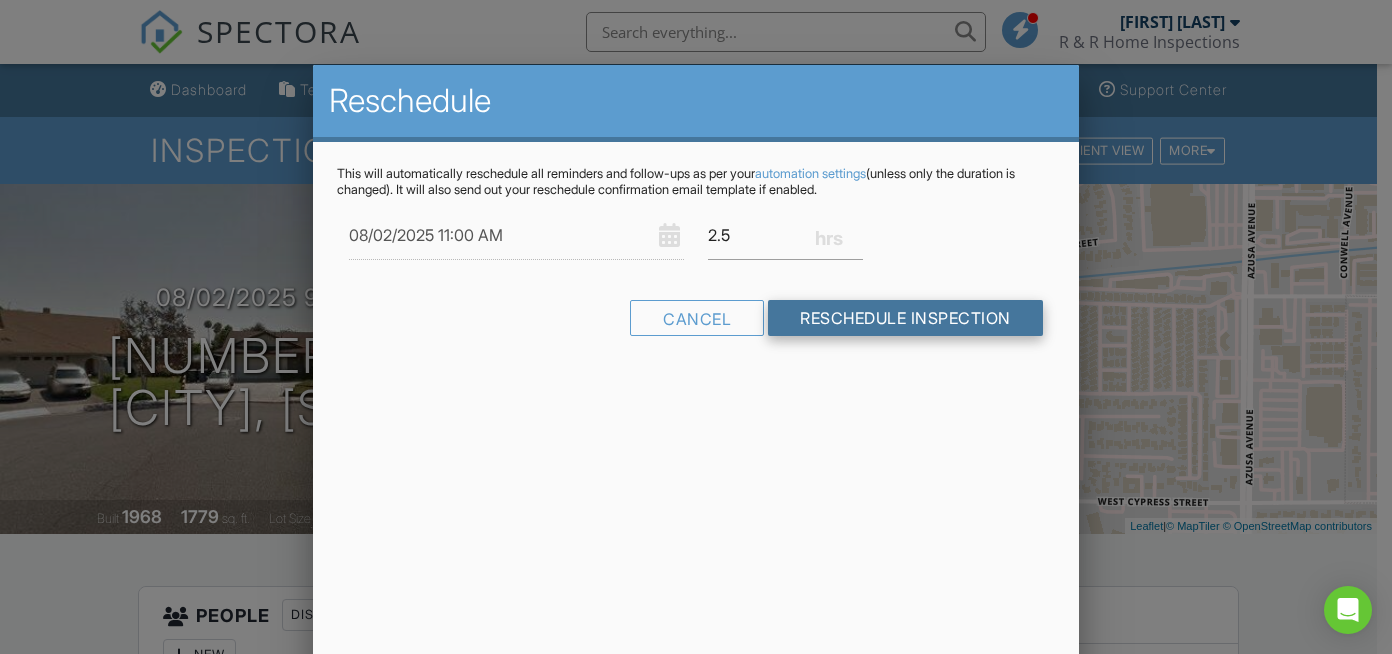 click on "Reschedule Inspection" at bounding box center (905, 318) 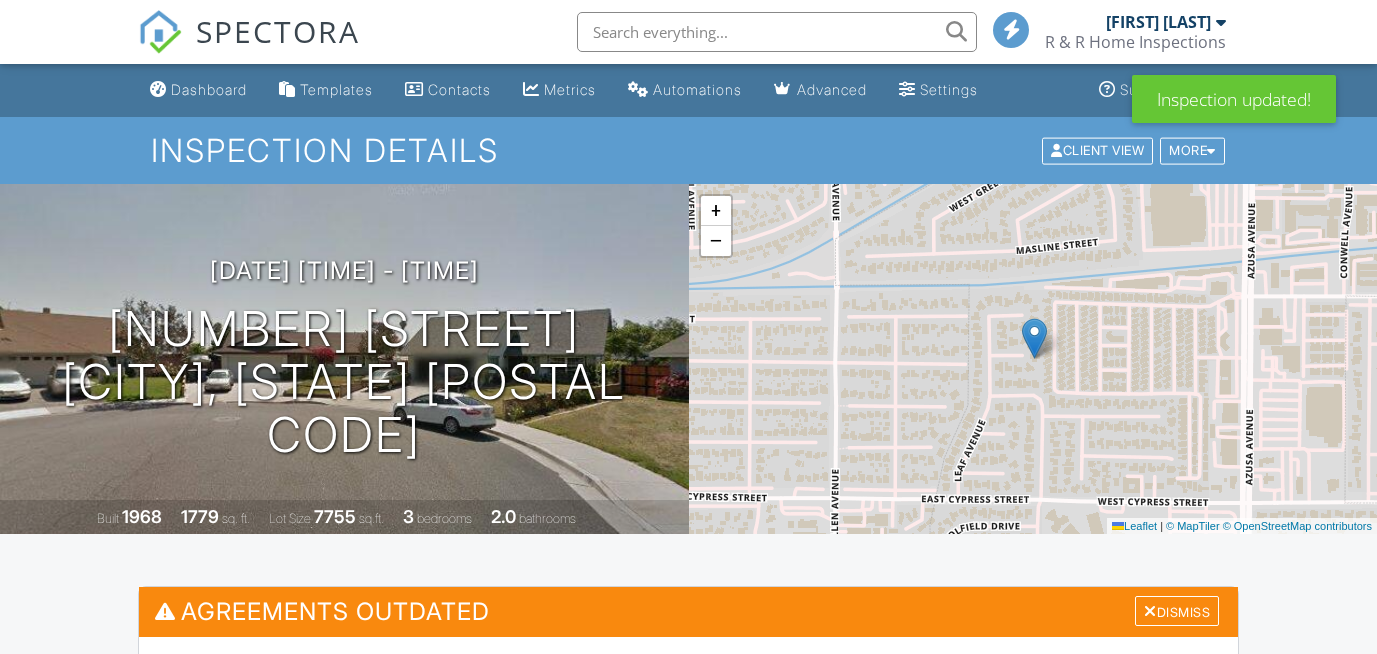 scroll, scrollTop: 400, scrollLeft: 0, axis: vertical 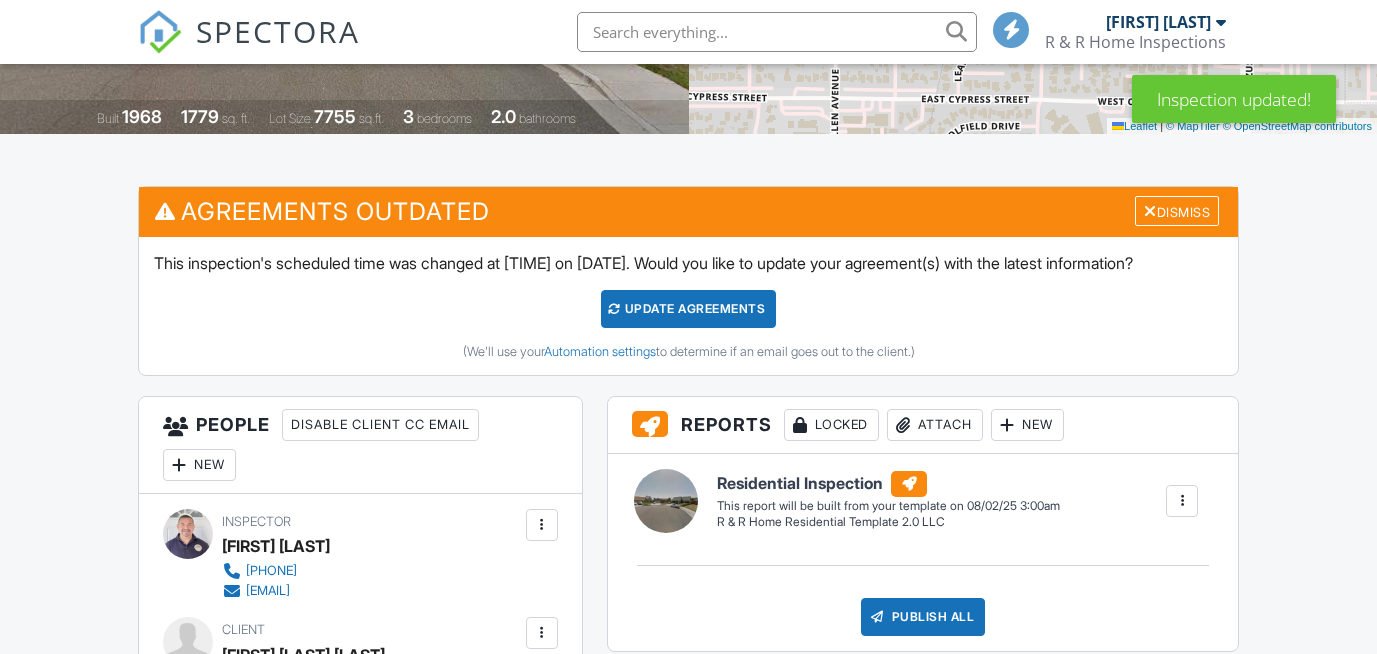 click on "Update Agreements" at bounding box center [688, 309] 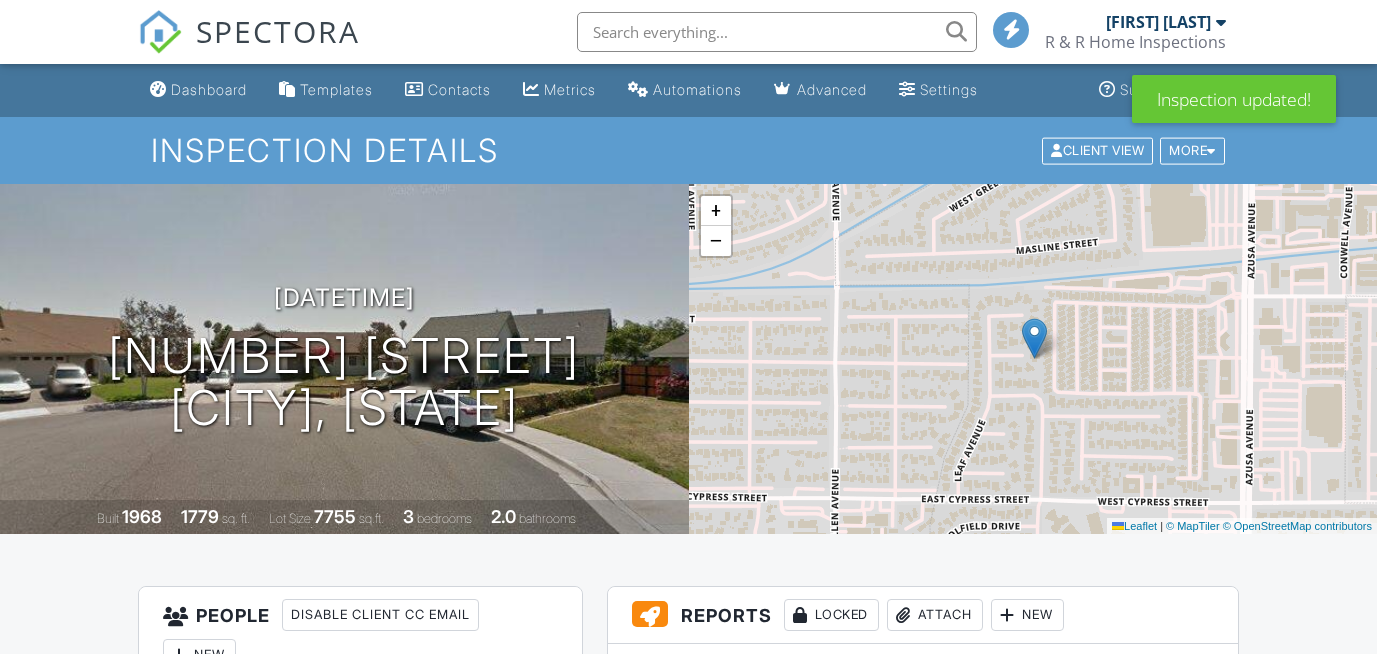scroll, scrollTop: 296, scrollLeft: 0, axis: vertical 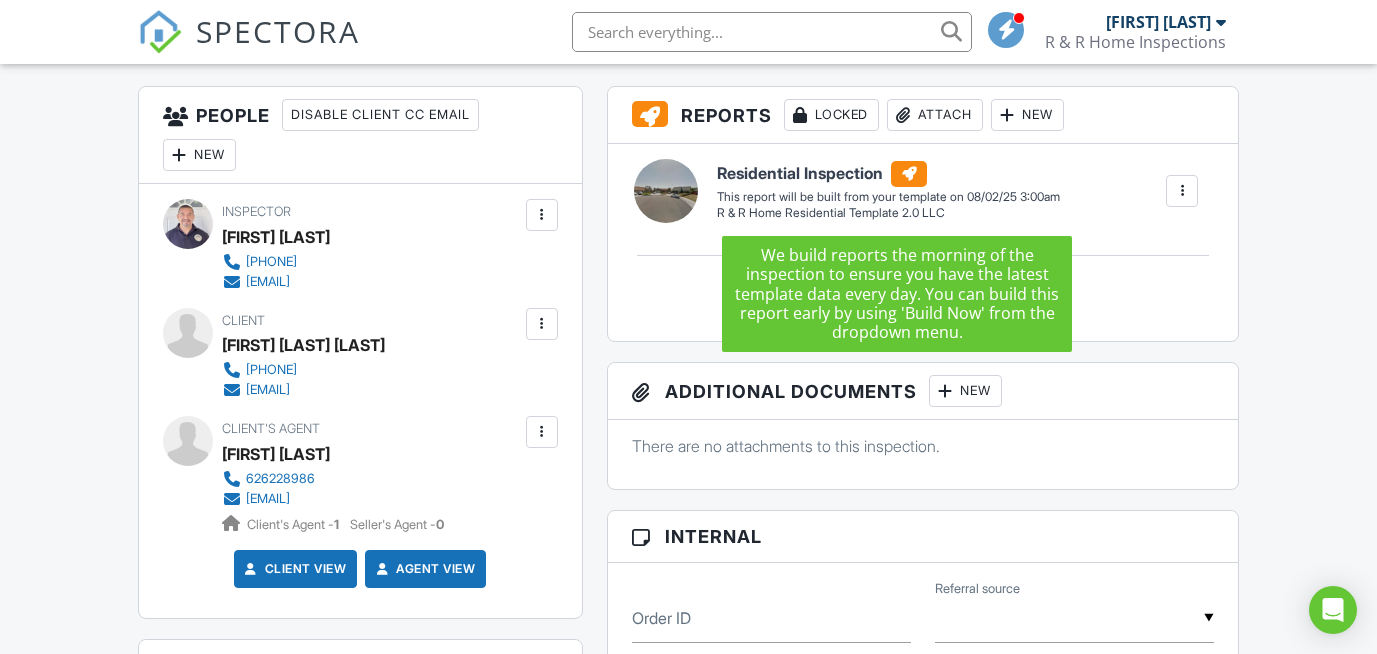 click on "Residential Inspection" at bounding box center [888, 174] 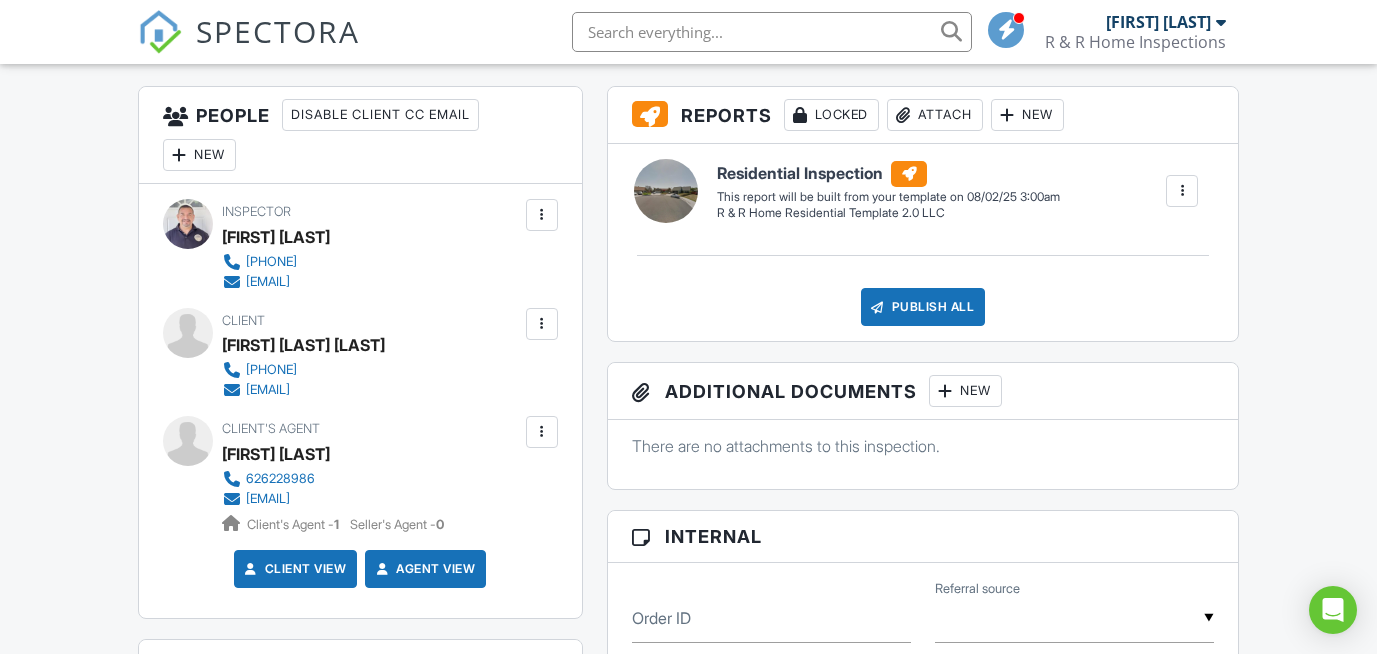click at bounding box center [1182, 191] 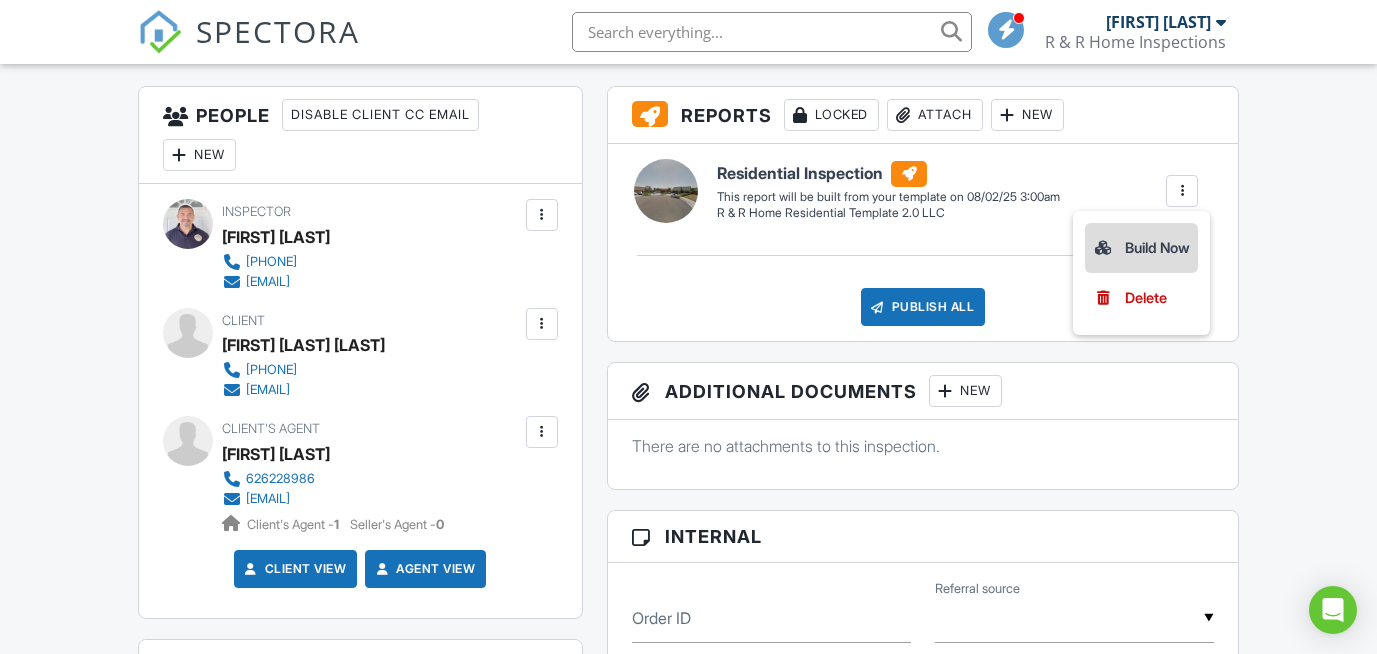 click on "Build Now" at bounding box center [1141, 248] 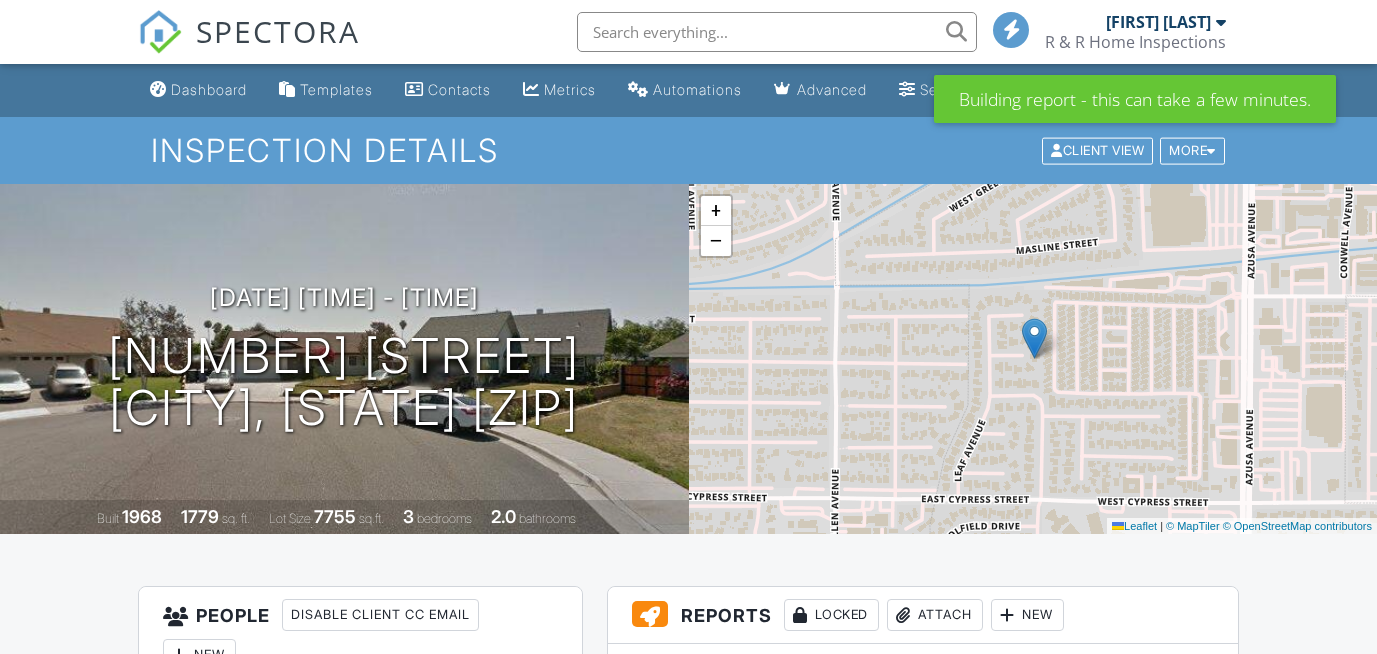 scroll, scrollTop: 0, scrollLeft: 0, axis: both 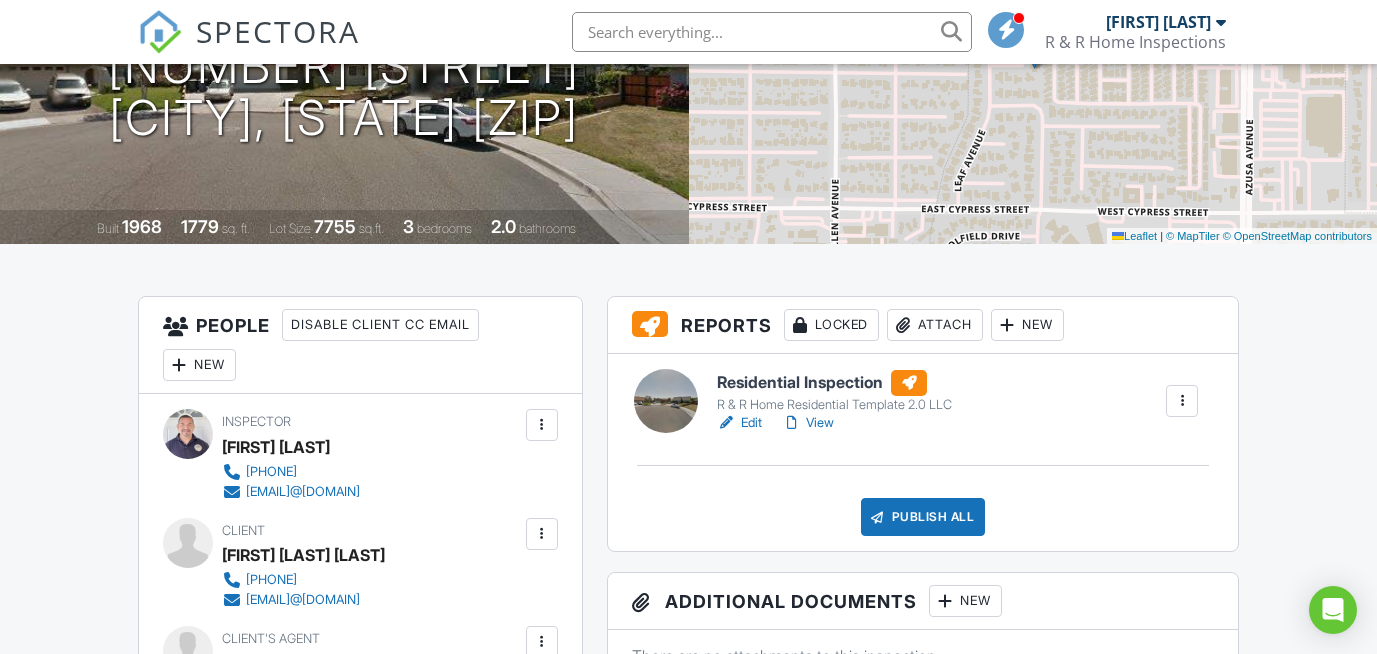 click on "Residential Inspection" at bounding box center (834, 383) 